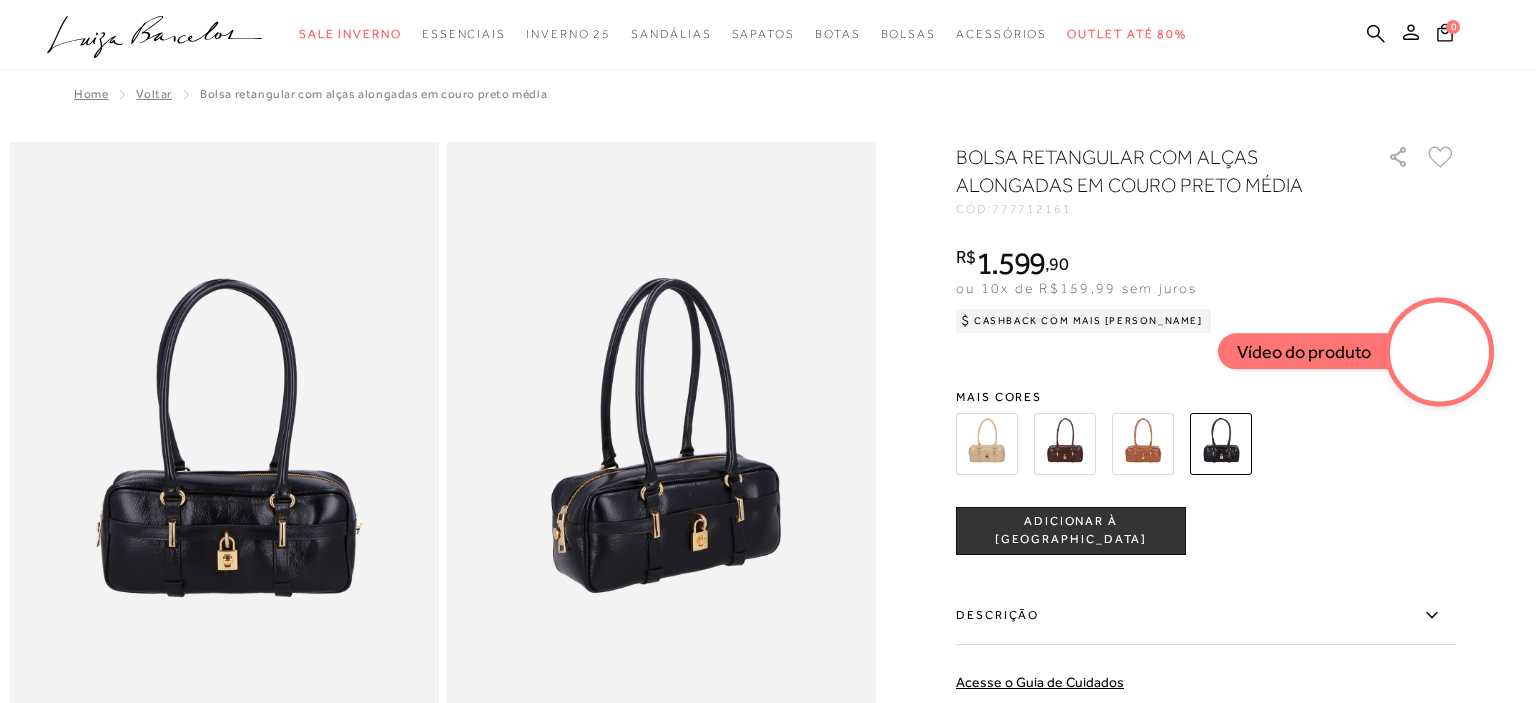 scroll, scrollTop: 0, scrollLeft: 0, axis: both 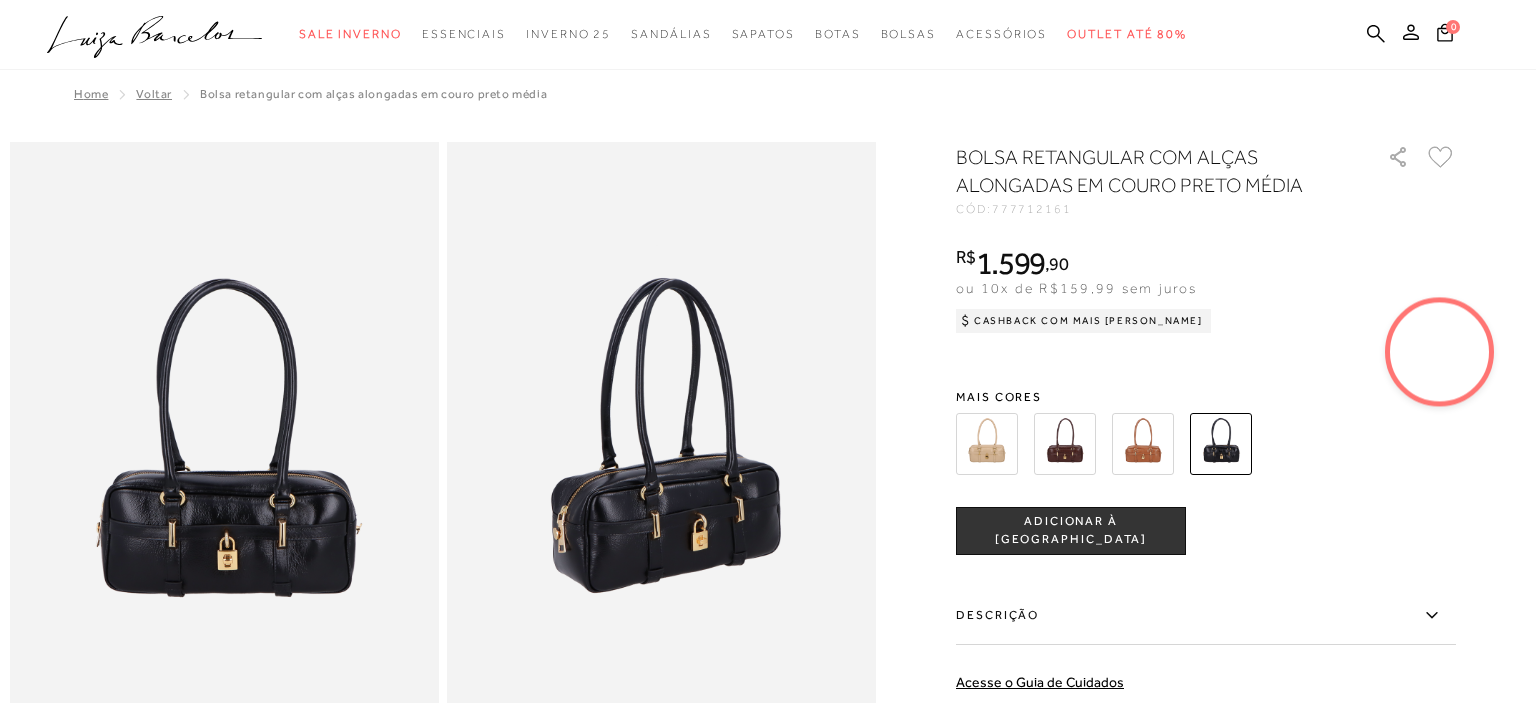 click at bounding box center [1065, 444] 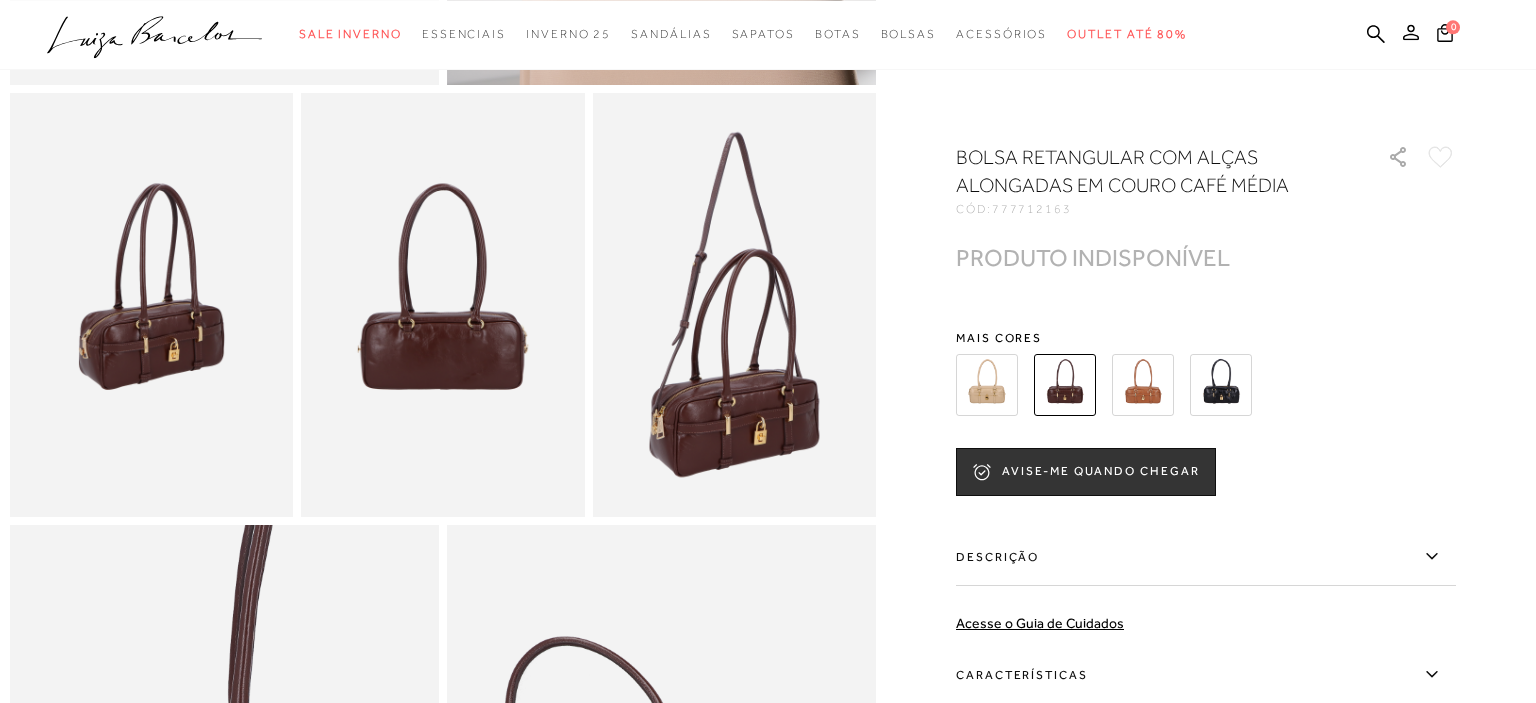 scroll, scrollTop: 695, scrollLeft: 0, axis: vertical 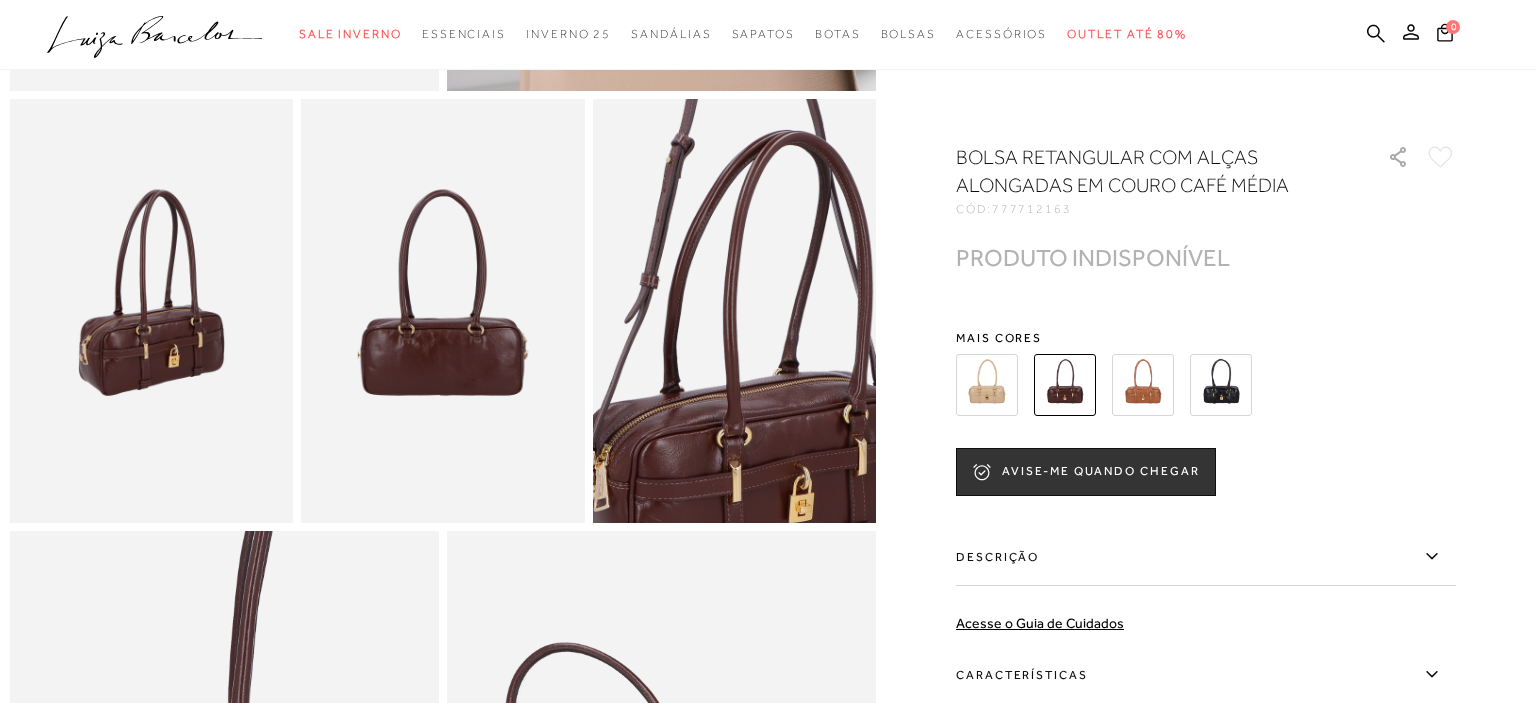 click at bounding box center (749, 242) 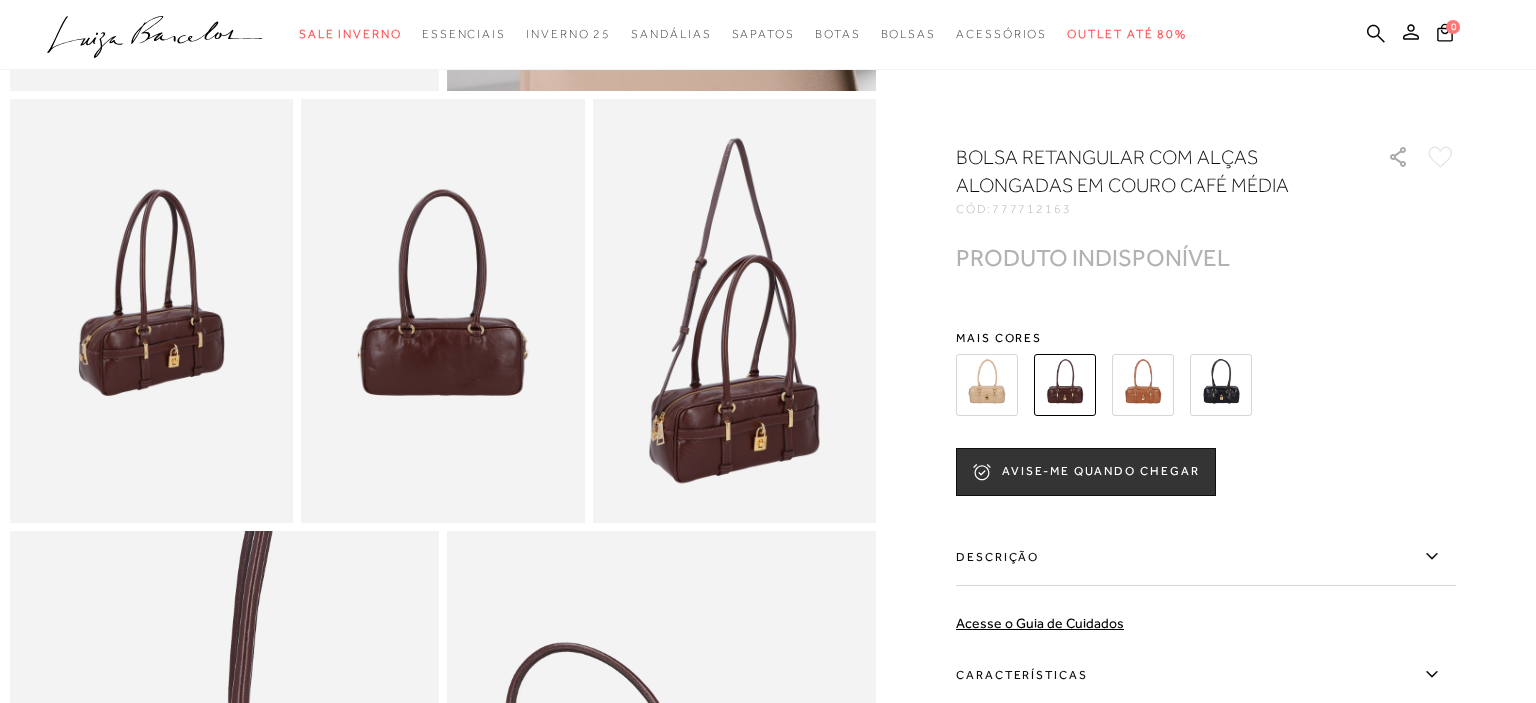 click at bounding box center [1221, 385] 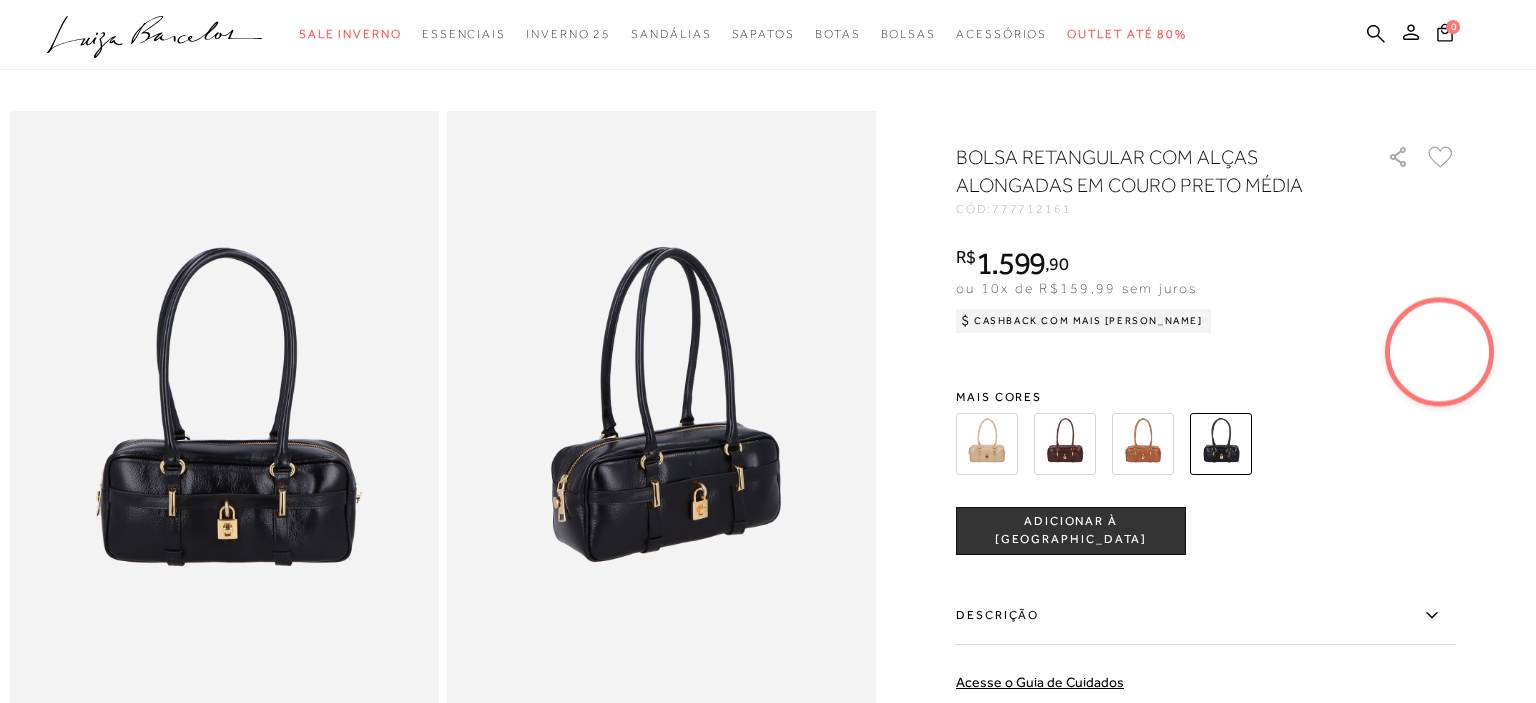 scroll, scrollTop: 0, scrollLeft: 0, axis: both 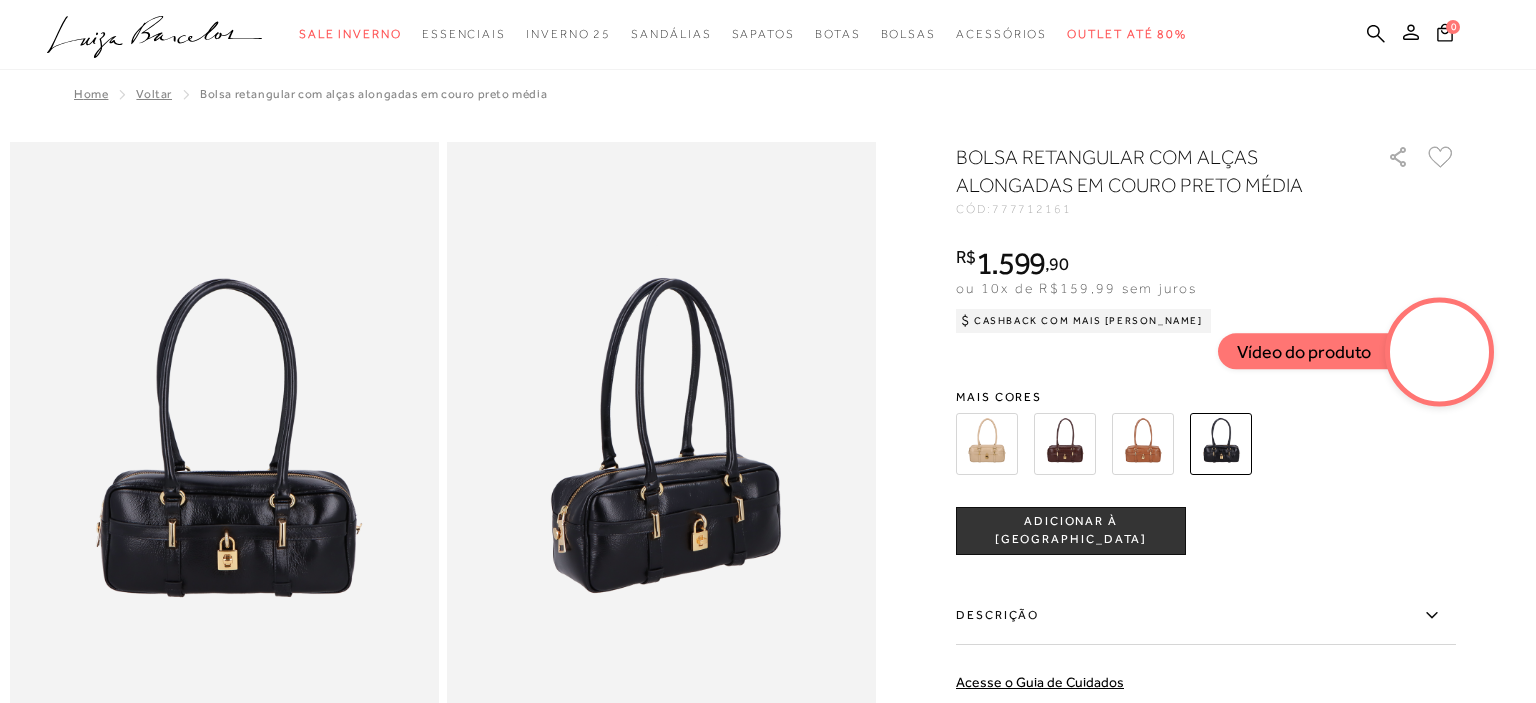 click at bounding box center [1440, 352] 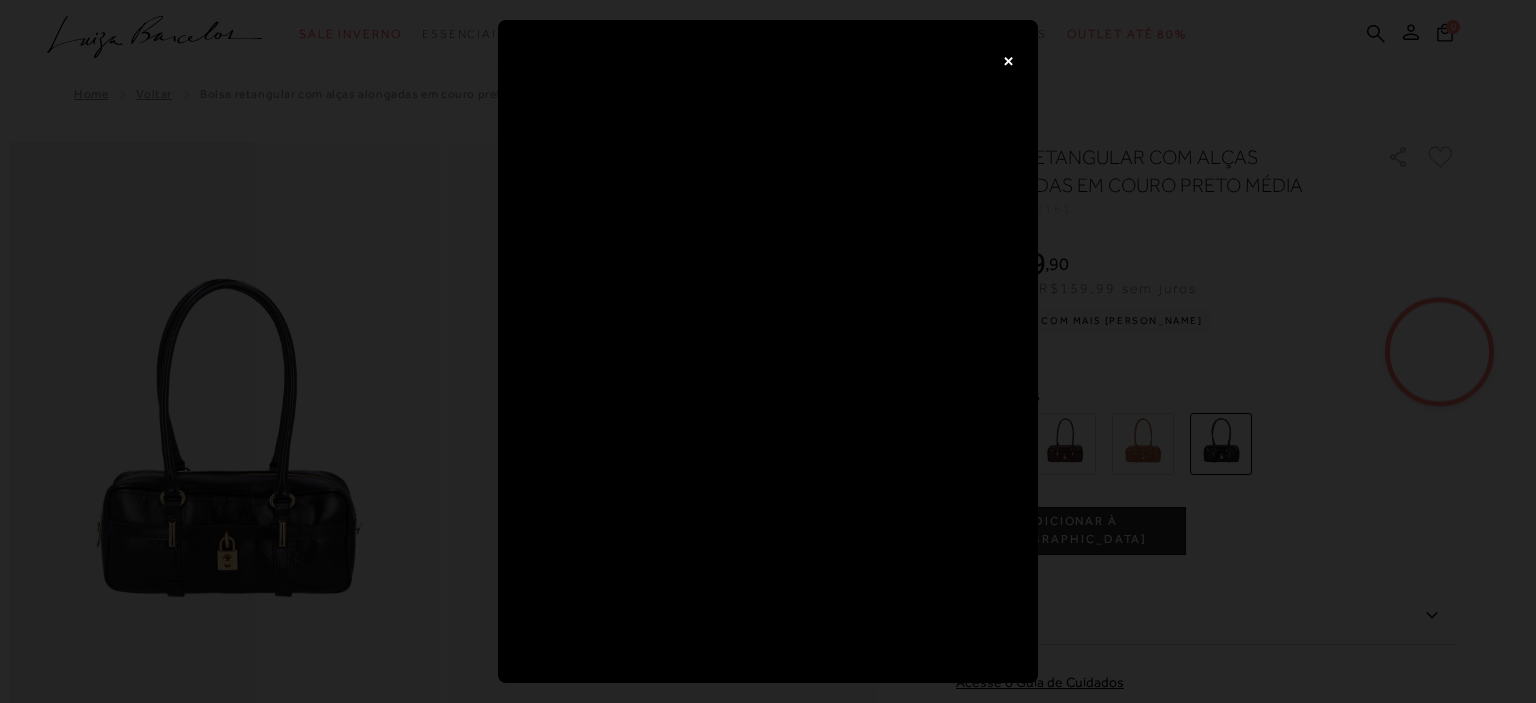 click on "×" at bounding box center [1008, 60] 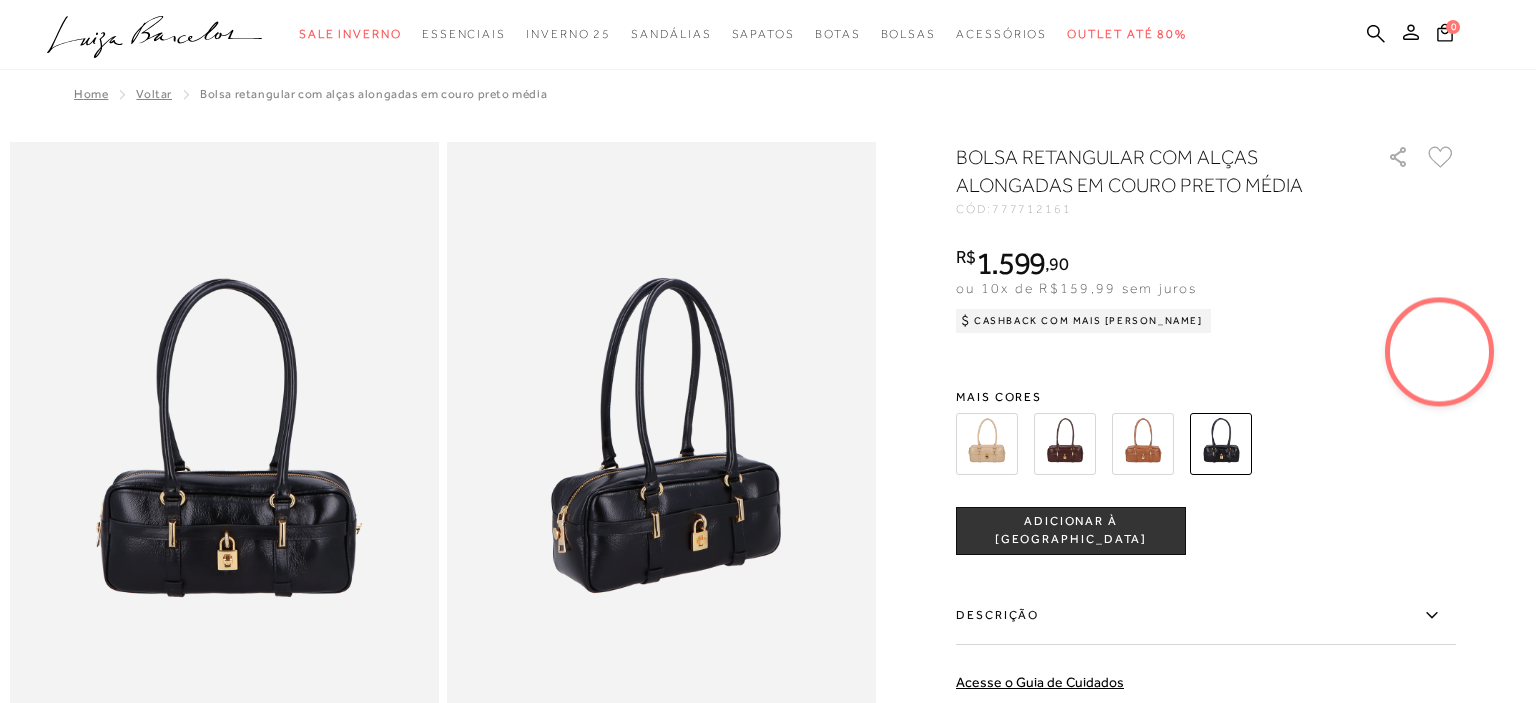 click at bounding box center (1440, 352) 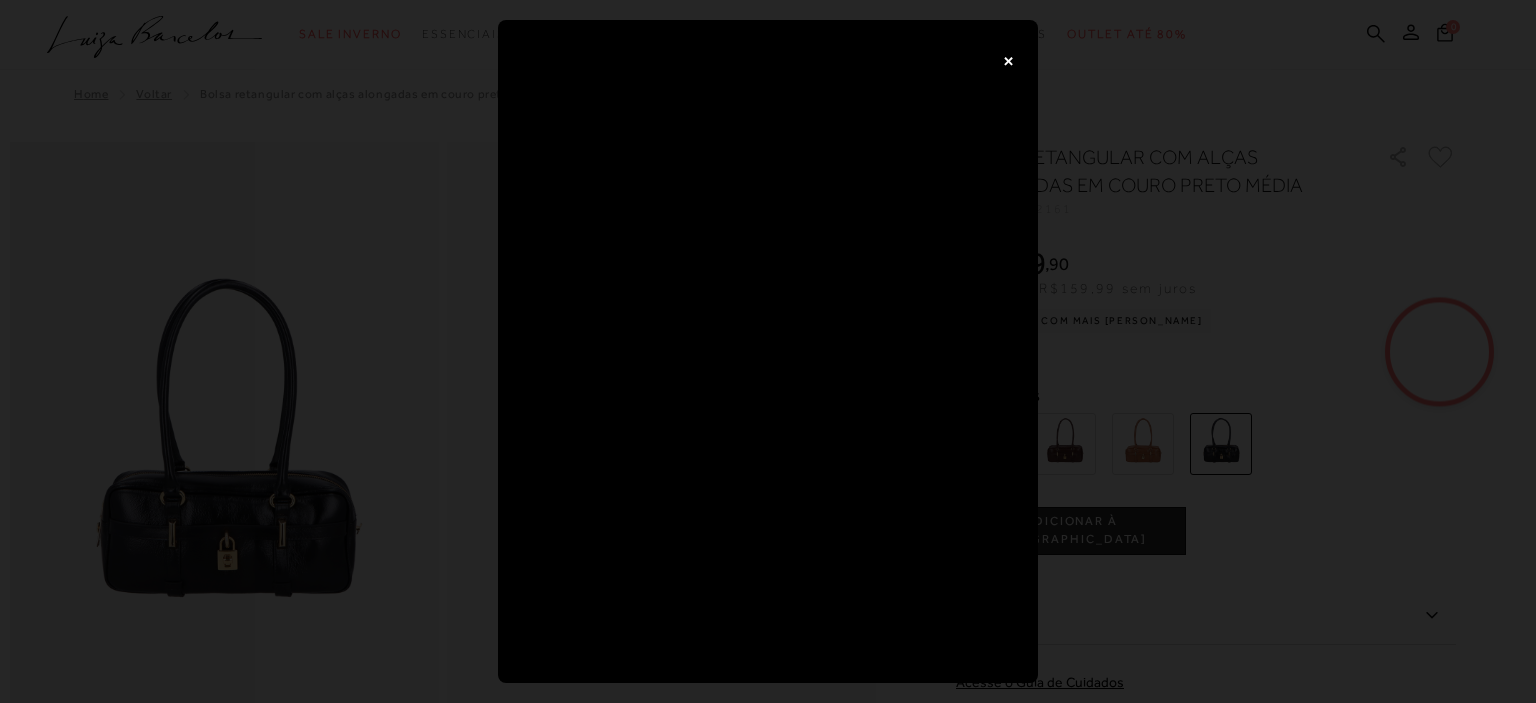 click on "×" at bounding box center [1008, 60] 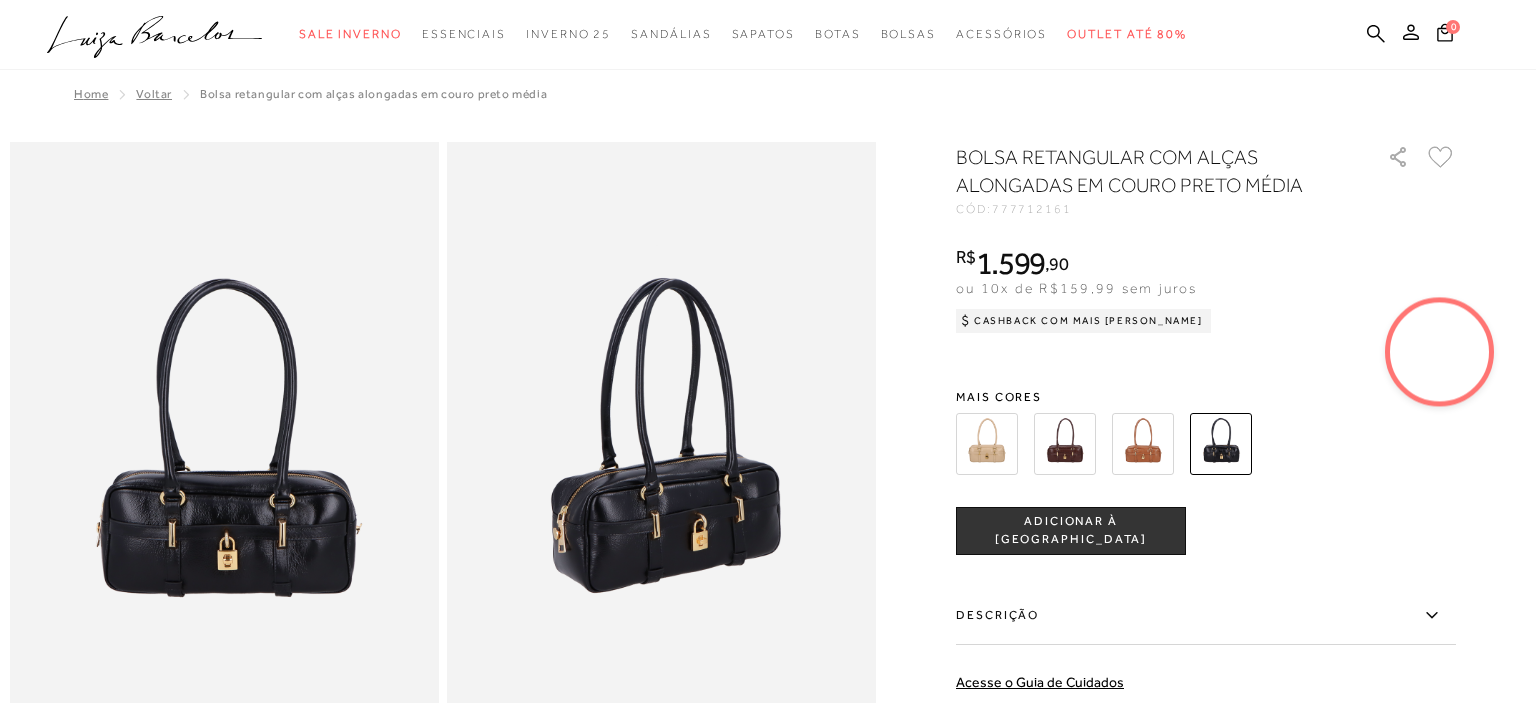click at bounding box center [1065, 444] 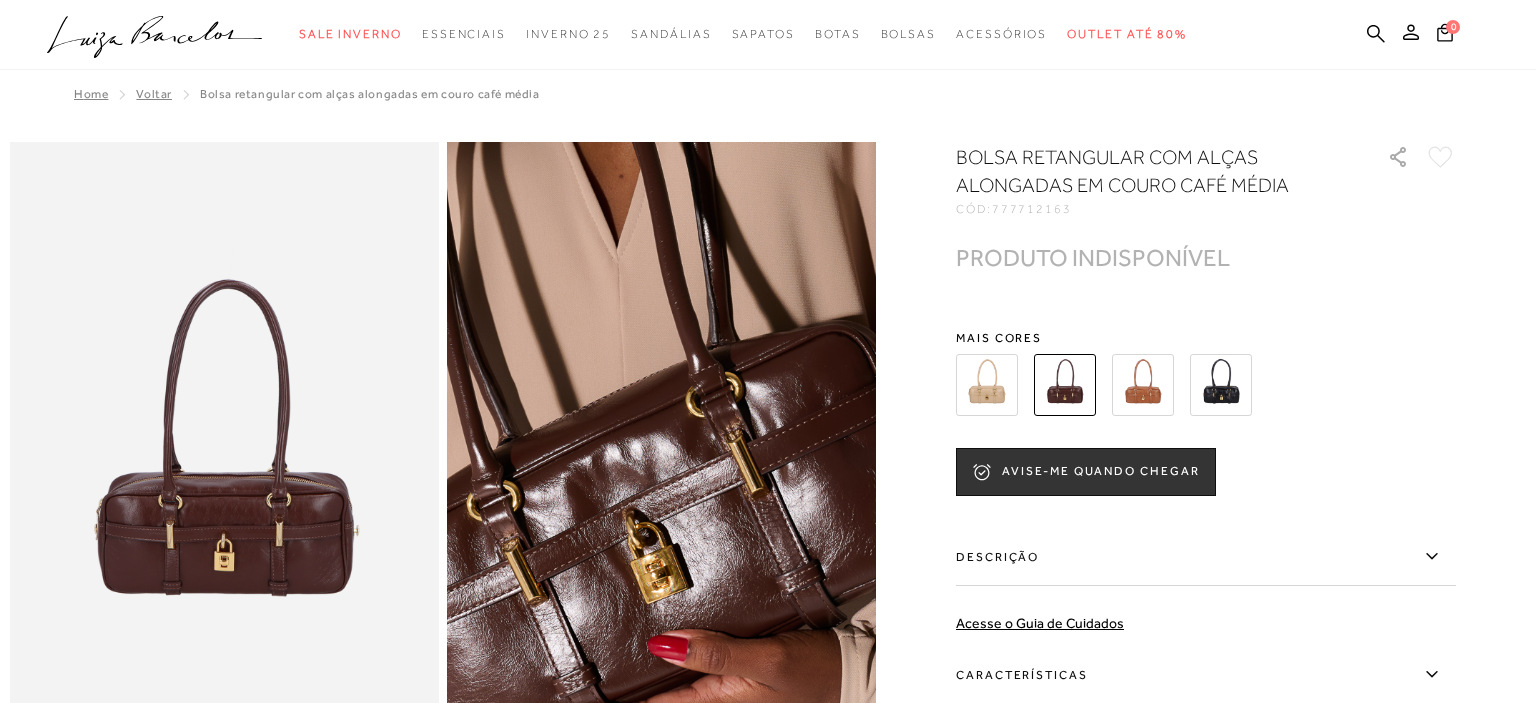 click at bounding box center [612, 389] 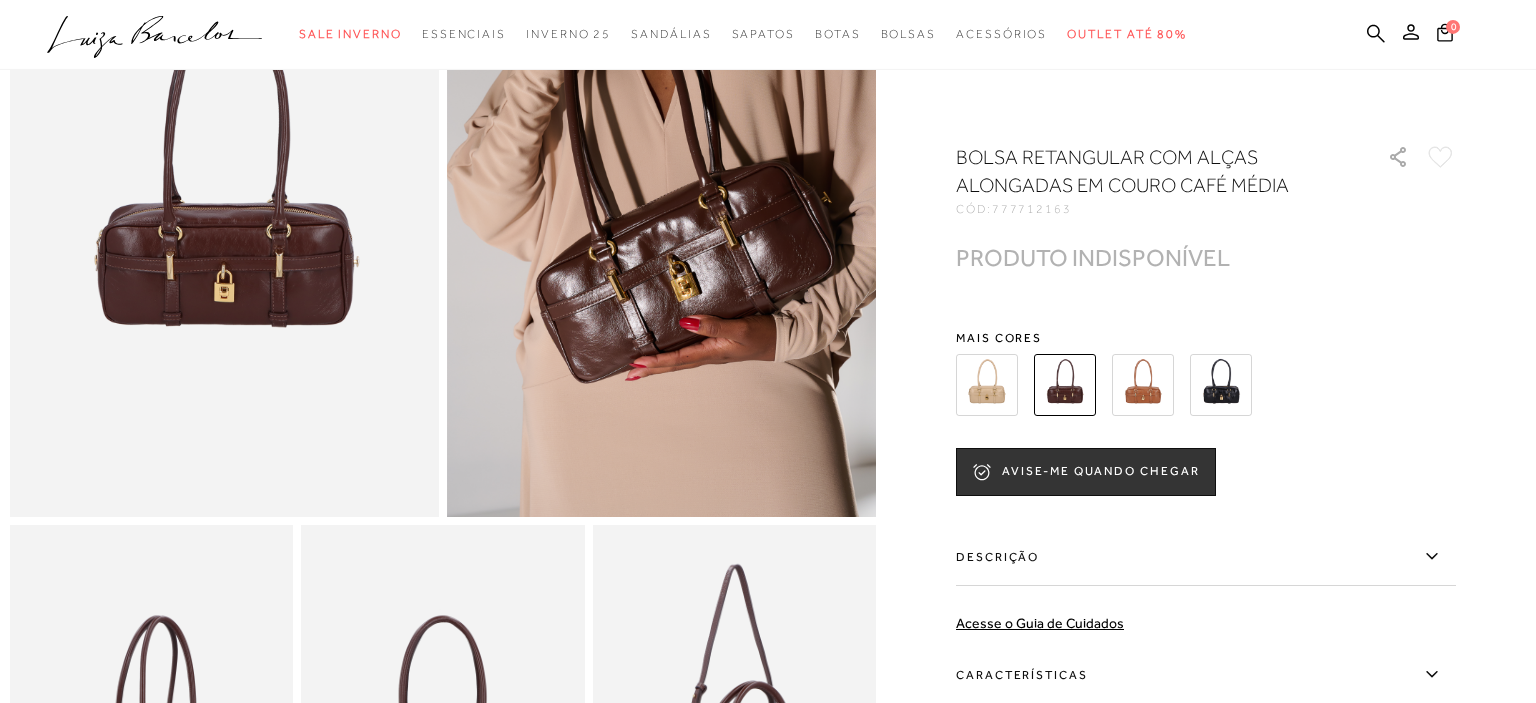 scroll, scrollTop: 245, scrollLeft: 0, axis: vertical 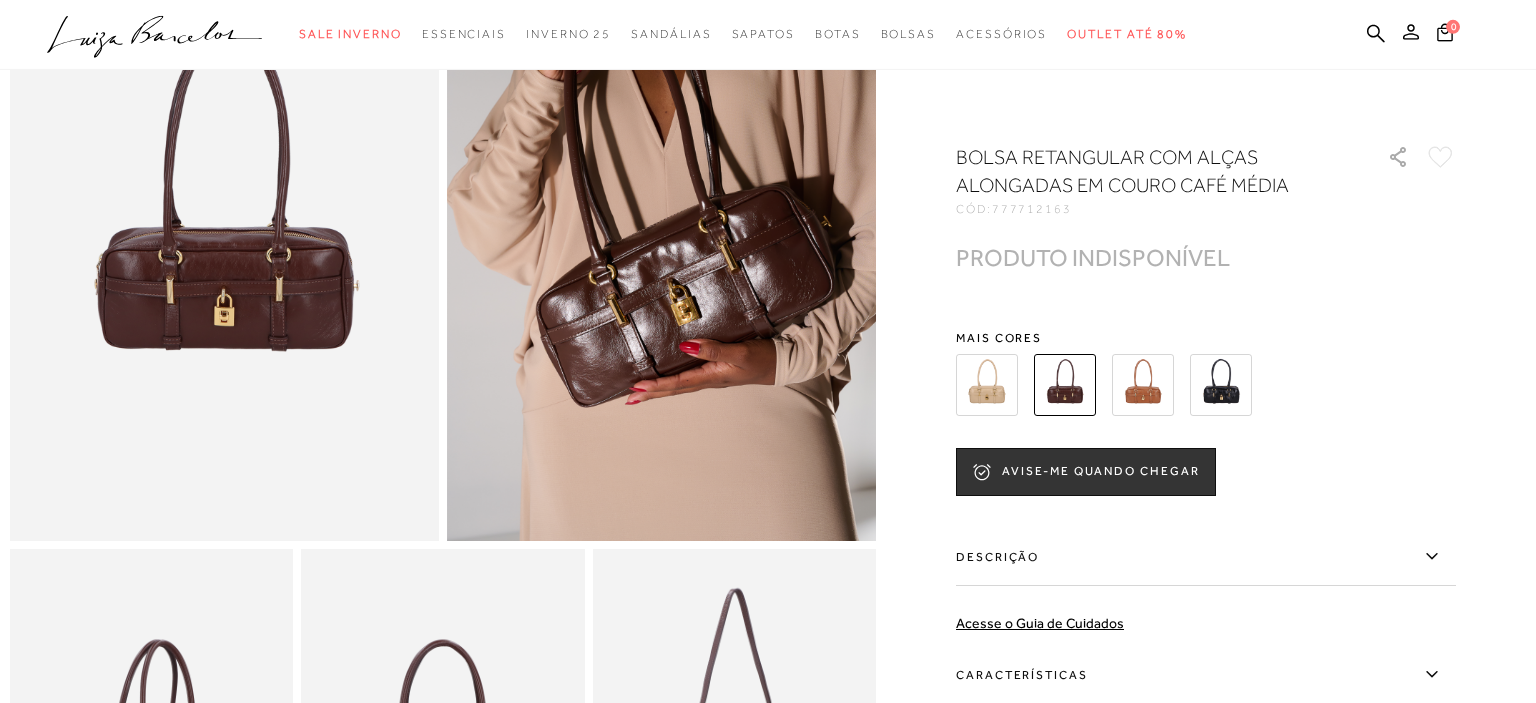 click at bounding box center [1221, 385] 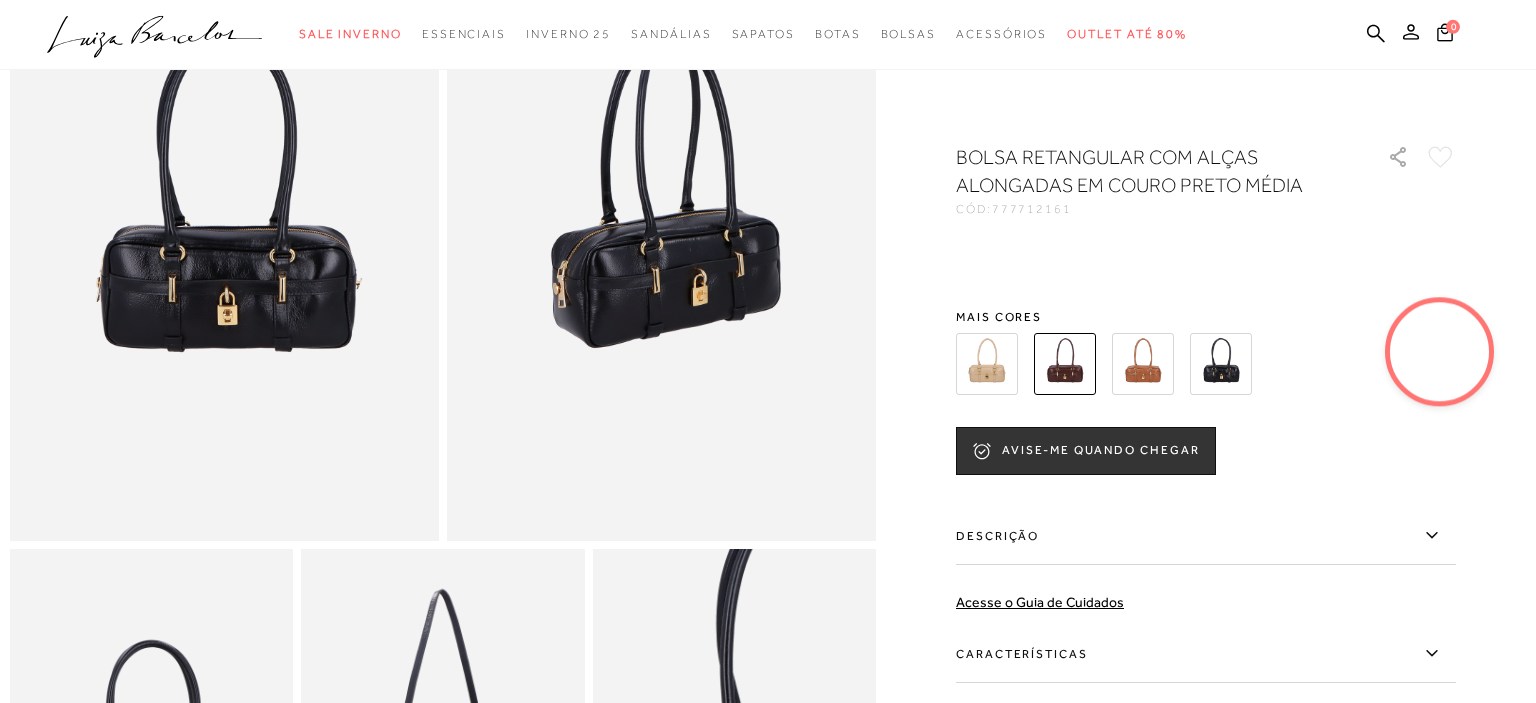 scroll, scrollTop: 0, scrollLeft: 0, axis: both 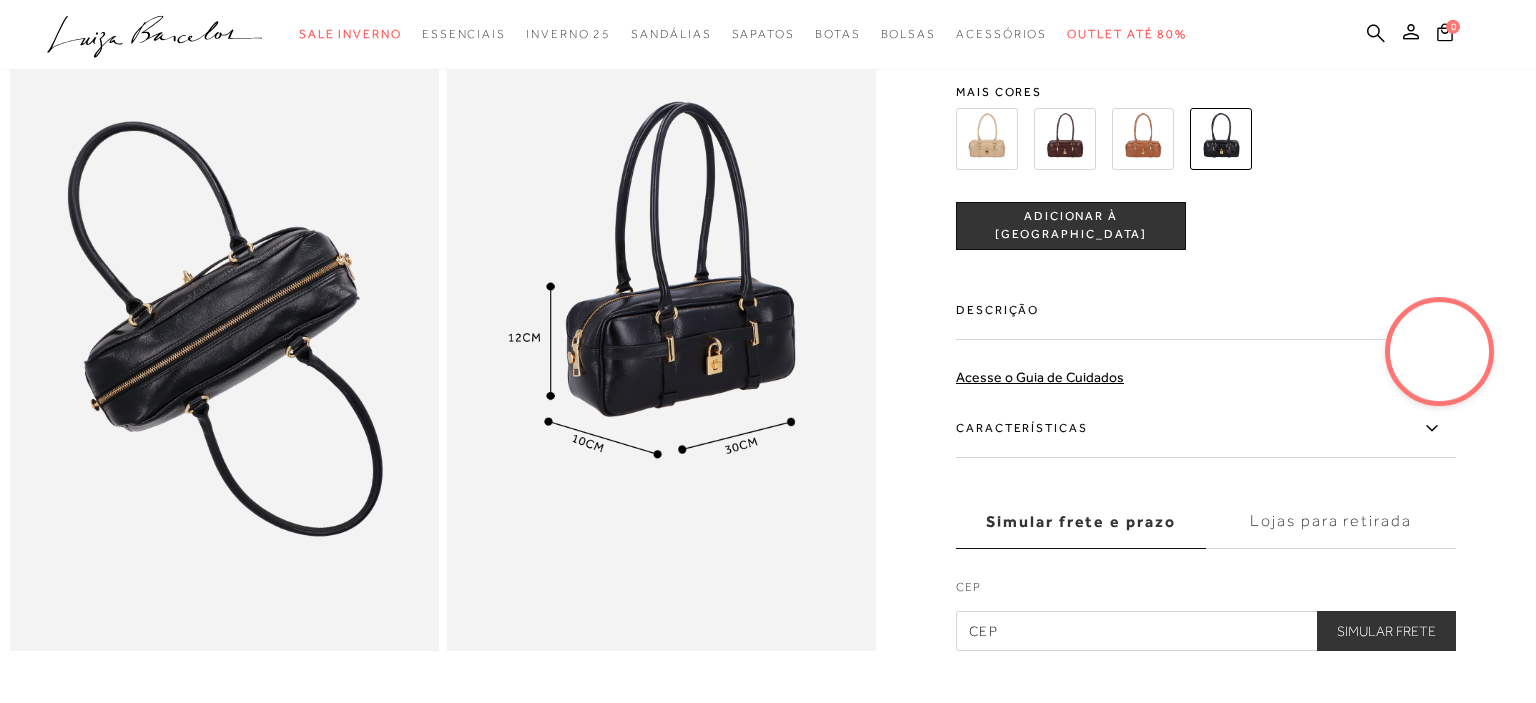 click on "Descrição" at bounding box center [1206, 311] 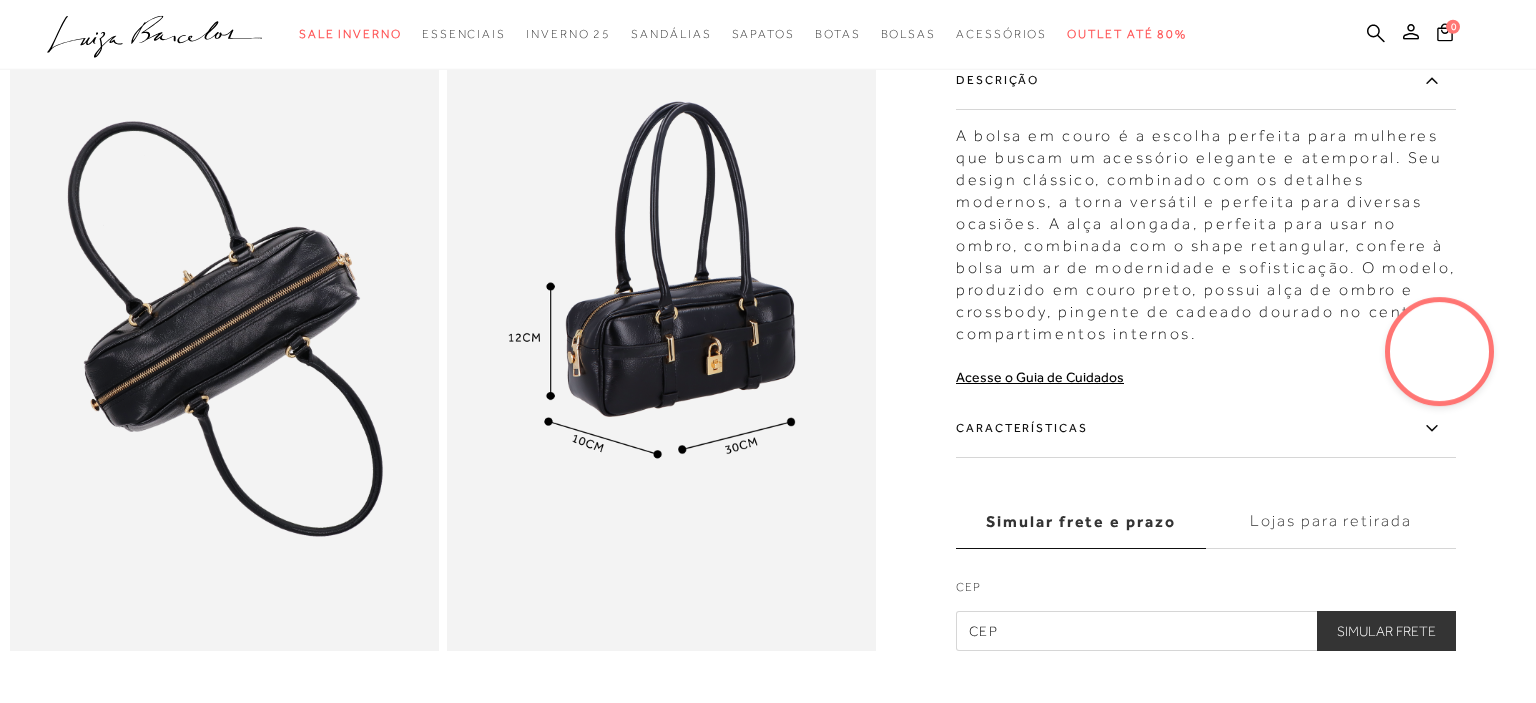 click 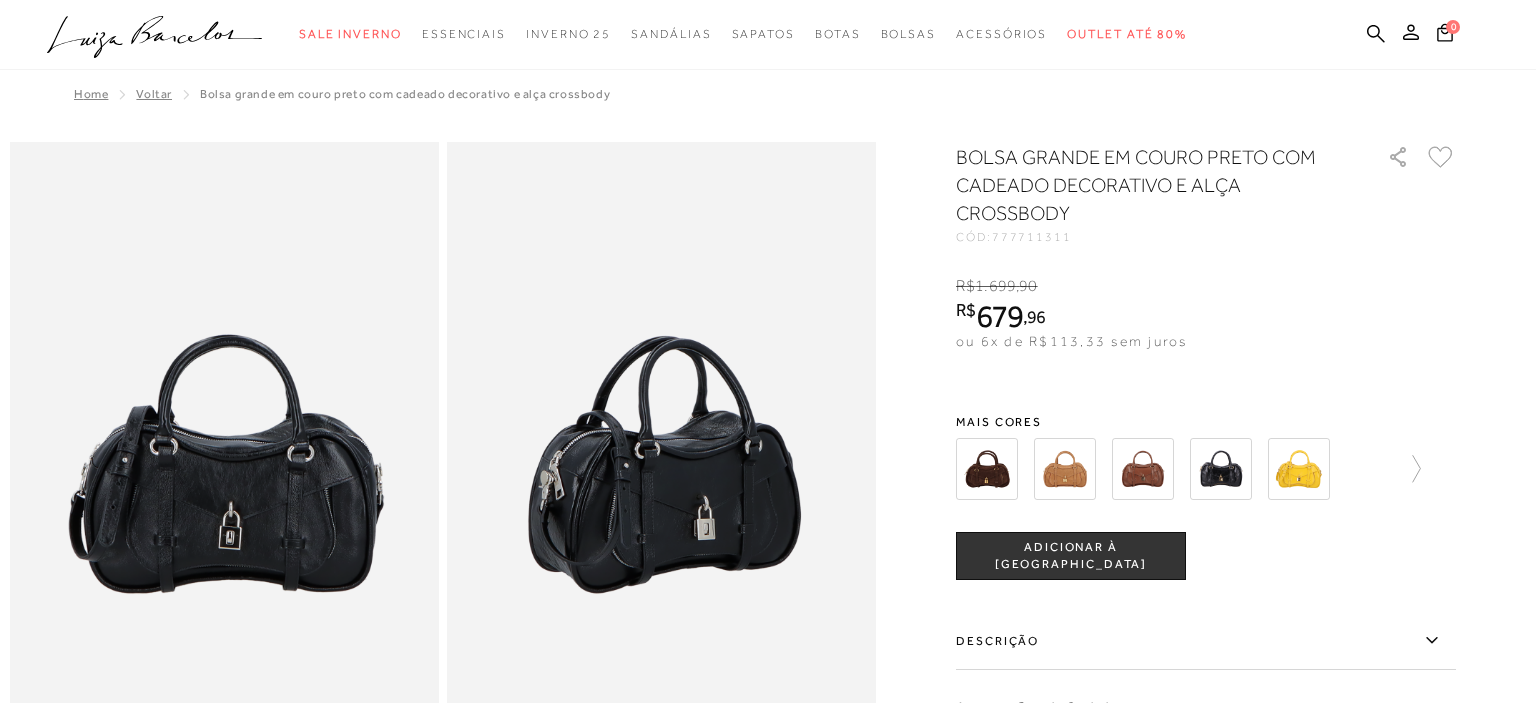 scroll, scrollTop: 0, scrollLeft: 0, axis: both 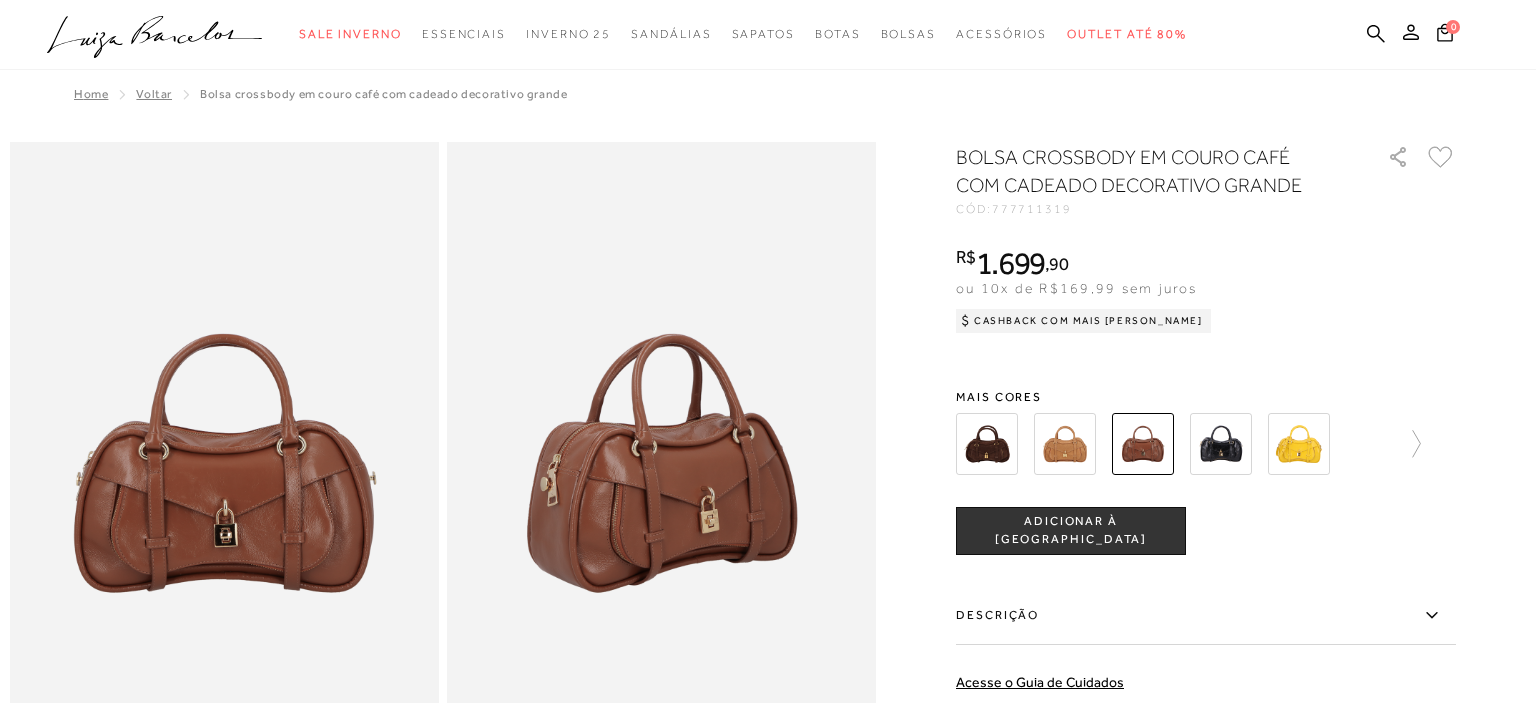 click at bounding box center (1221, 444) 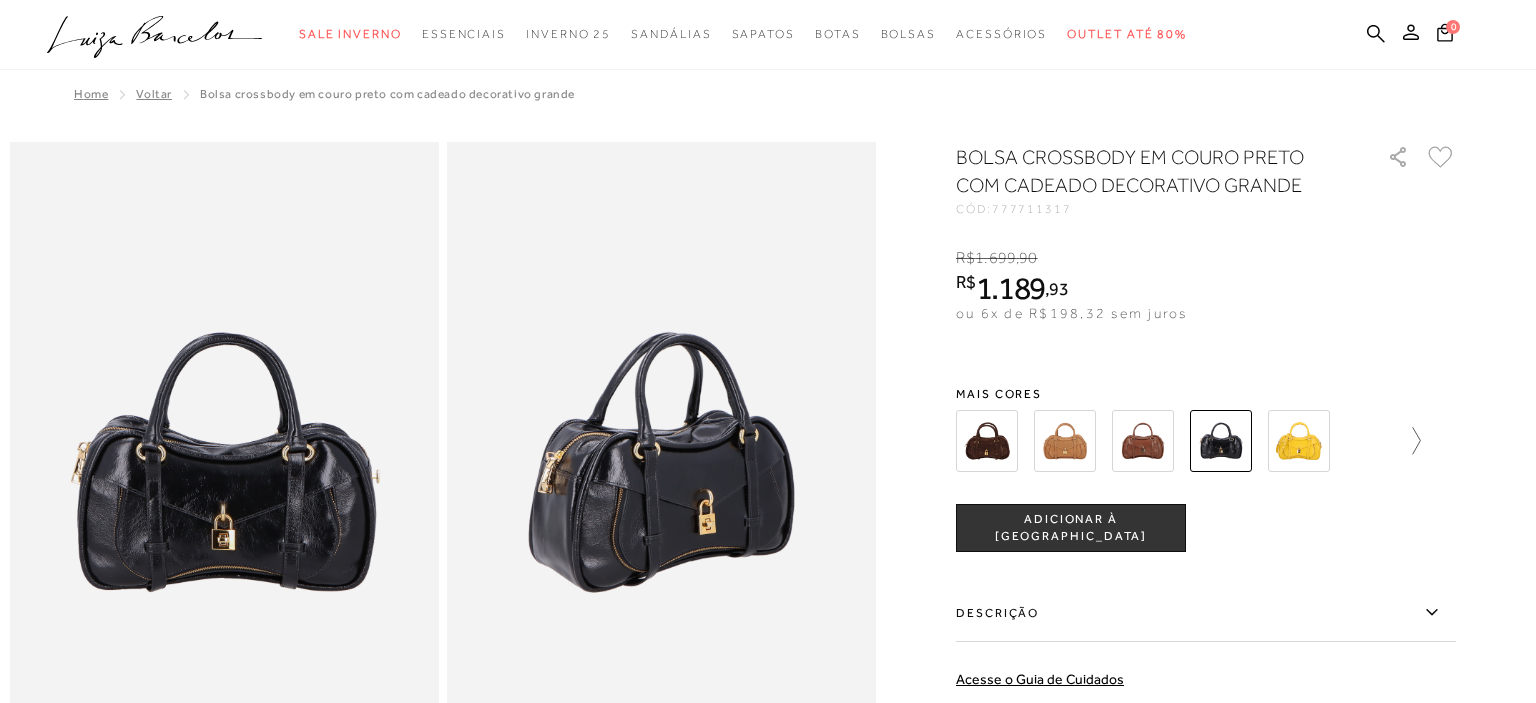 click 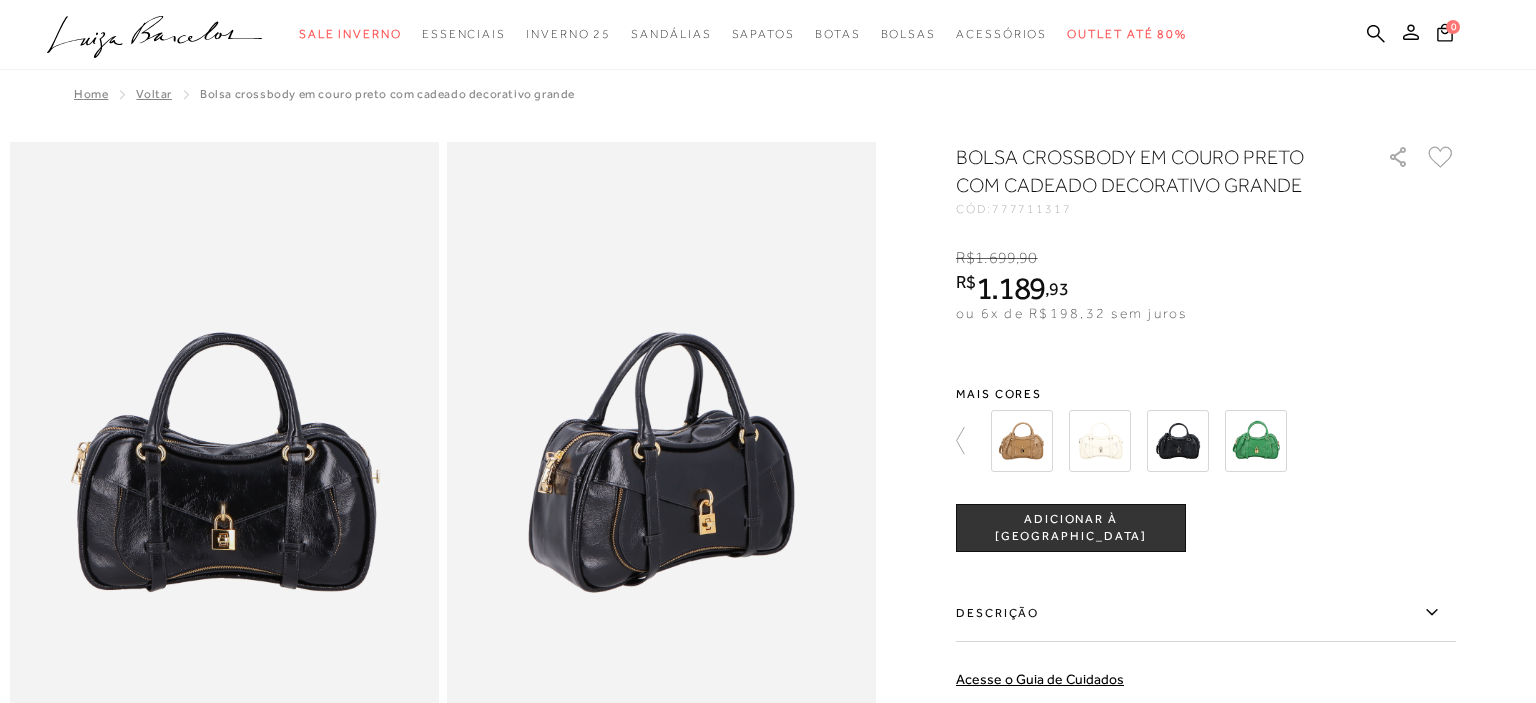 click at bounding box center [1178, 441] 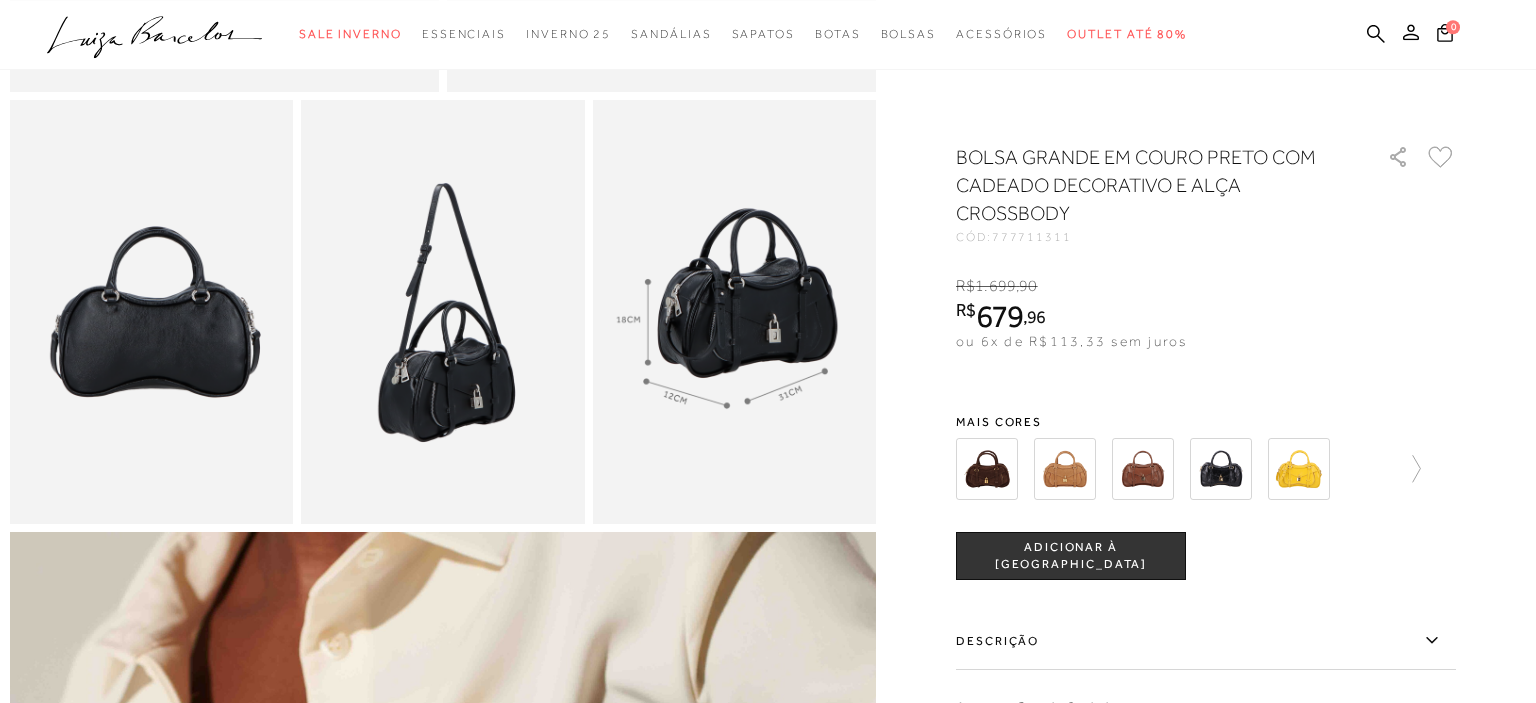 scroll, scrollTop: 668, scrollLeft: 0, axis: vertical 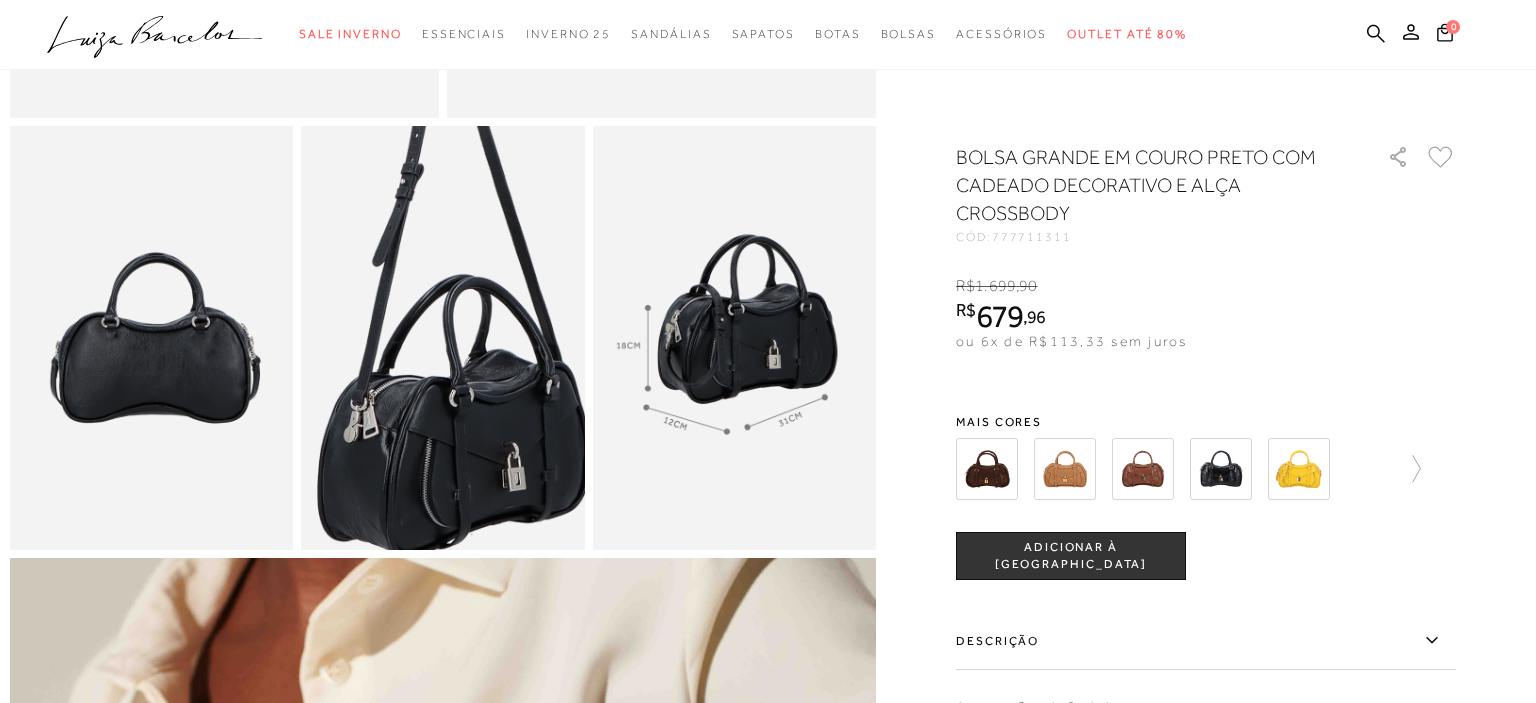 click at bounding box center (447, 297) 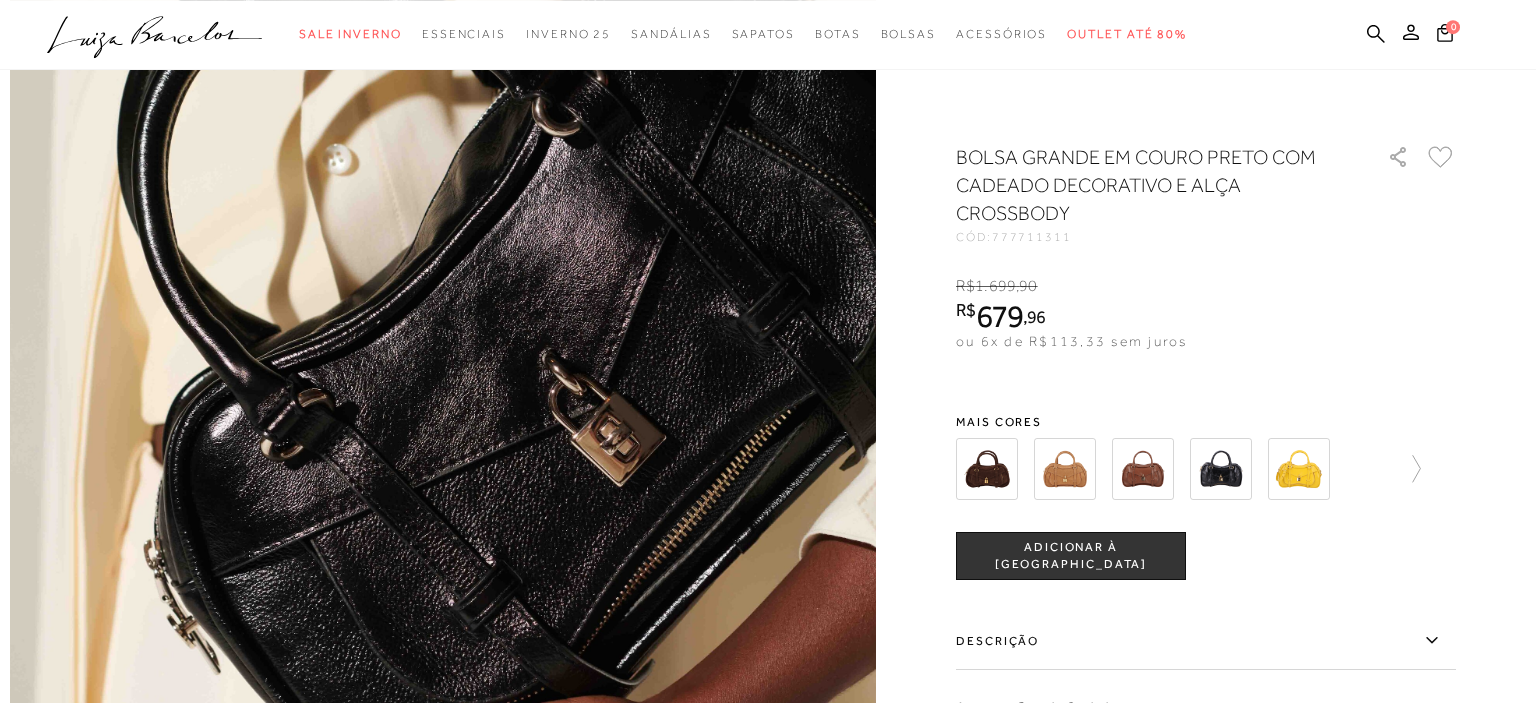 scroll, scrollTop: 1476, scrollLeft: 0, axis: vertical 